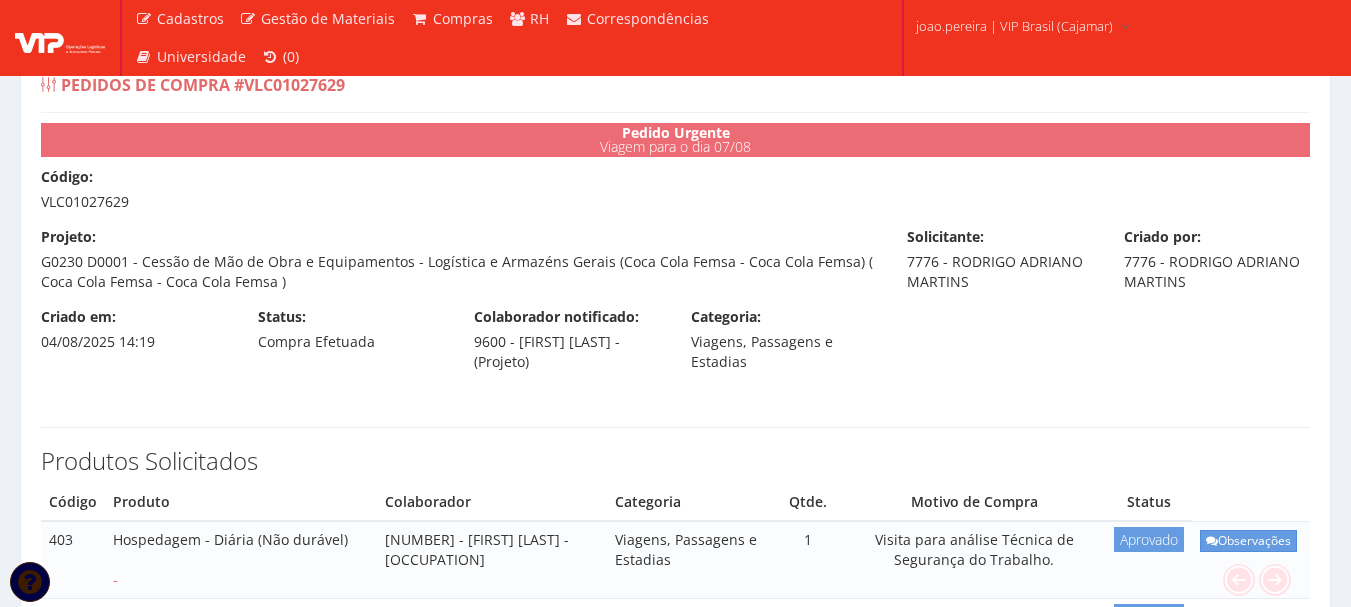 scroll, scrollTop: 0, scrollLeft: 0, axis: both 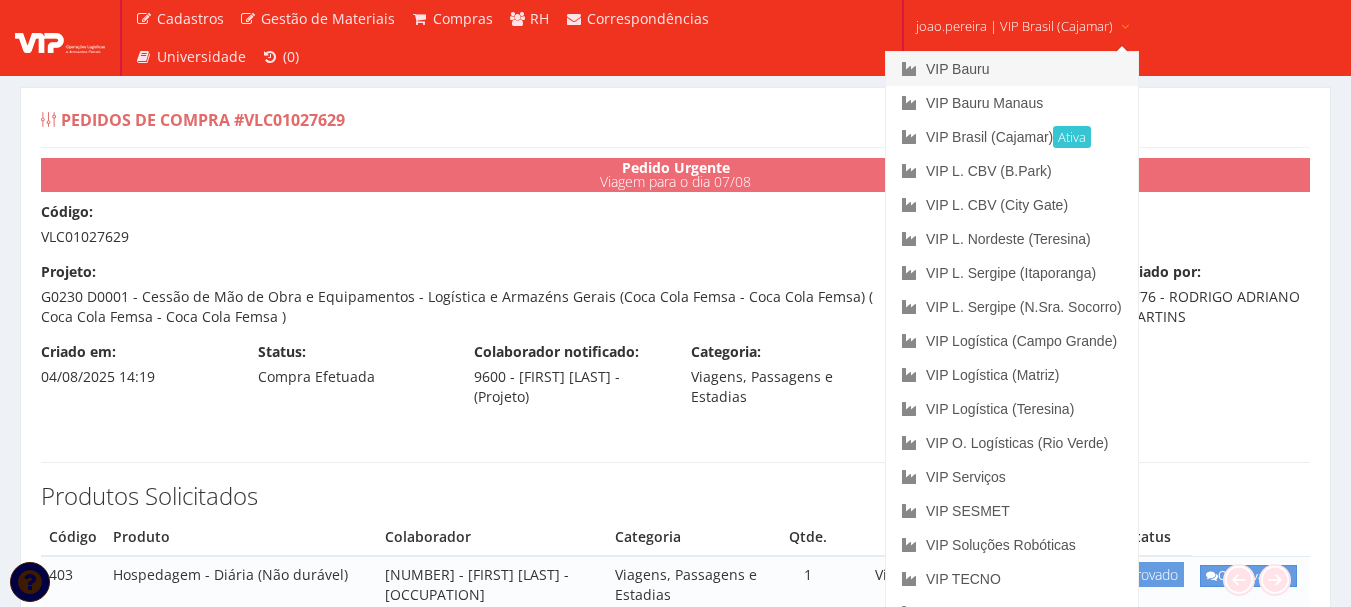 click on "VIP Bauru" at bounding box center [1012, 69] 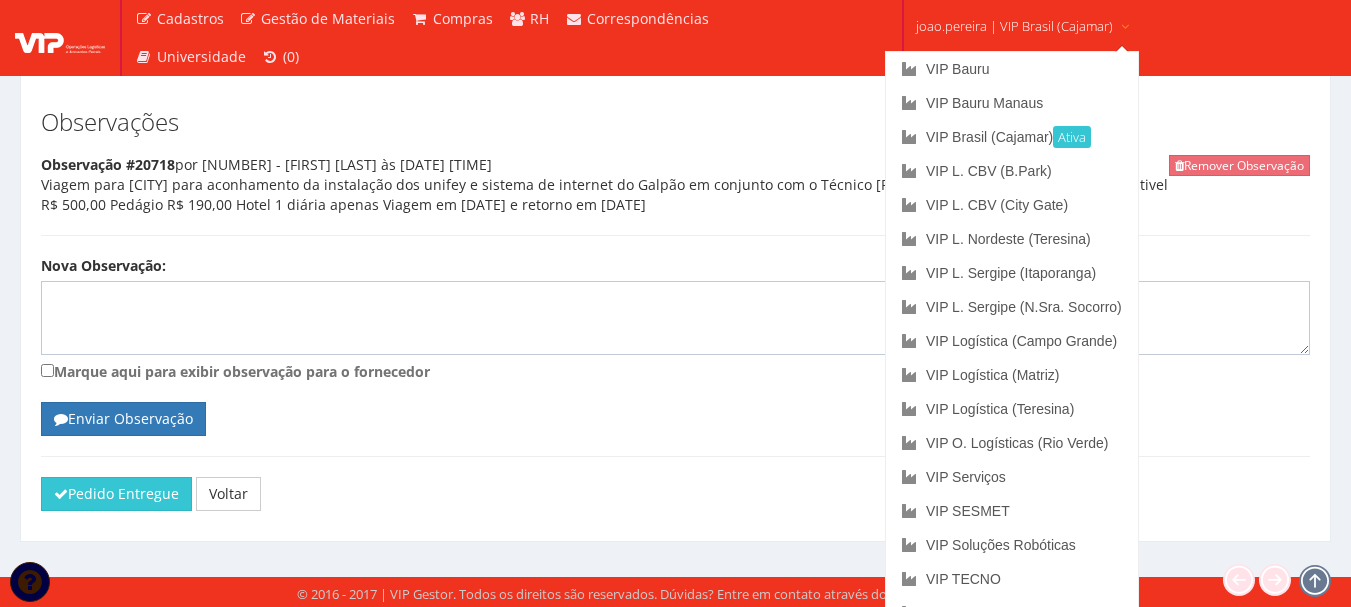 scroll, scrollTop: 2289, scrollLeft: 0, axis: vertical 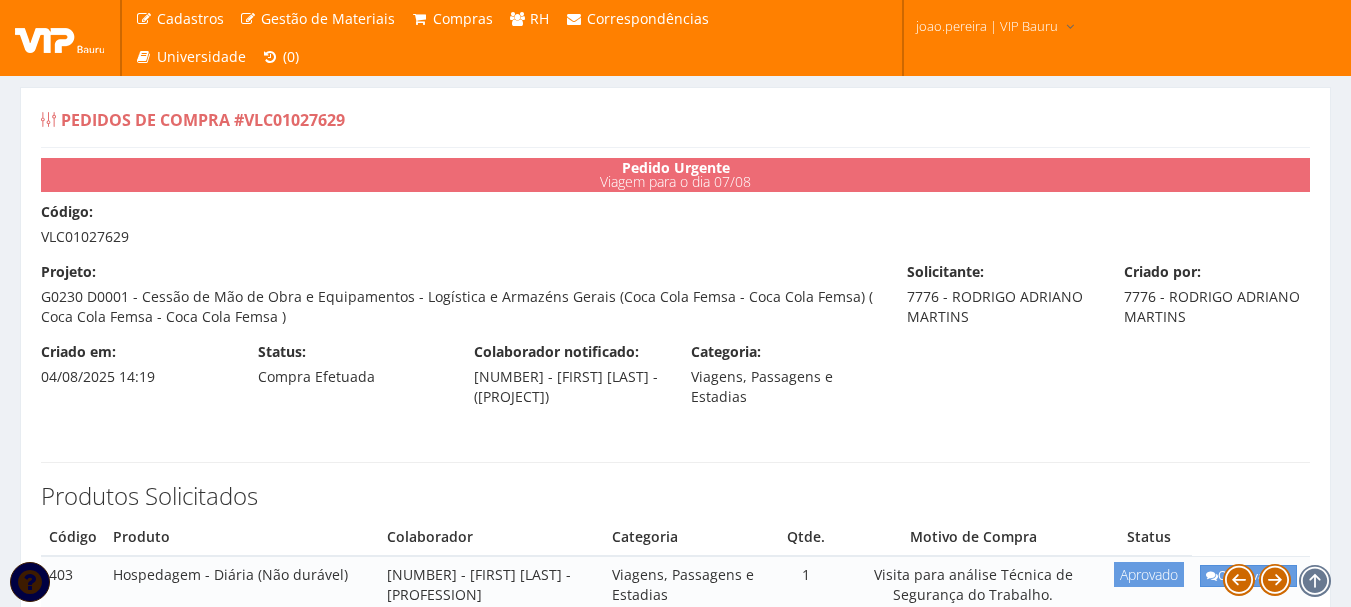 click on "Pedidos de Compra #VLC01027629
Pedido Urgente
Viagem para o dia 07/08
Código:
VLC01027629
Projeto:
G0230 D0001 - Cessão de Mão de Obra e Equipamentos - Logística e Armazéns Gerais (Coca Cola Femsa - Coca Cola Femsa) ( Coca Cola Femsa - Coca Cola Femsa )
Solicitante:
[NUMBER] - [FIRST] [LAST]
Criado por:
[NUMBER] - [FIRST] [LAST]
Criado em:
[DATE] [TIME]
1" at bounding box center [675, 1460] 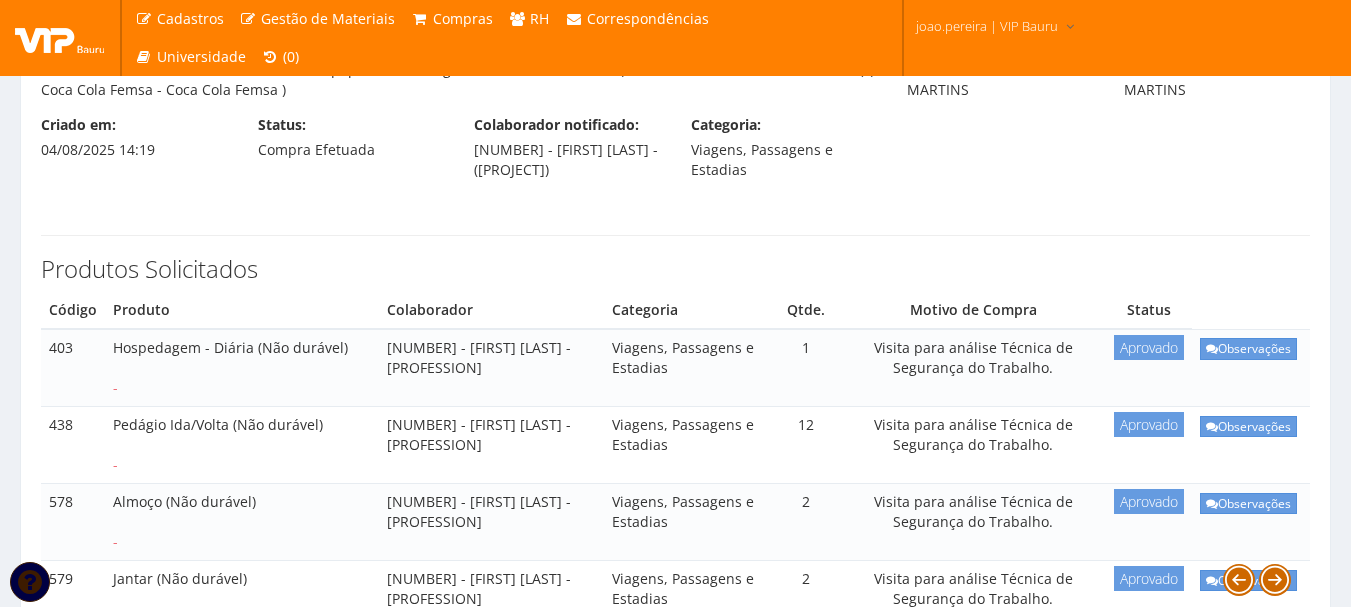scroll, scrollTop: 0, scrollLeft: 0, axis: both 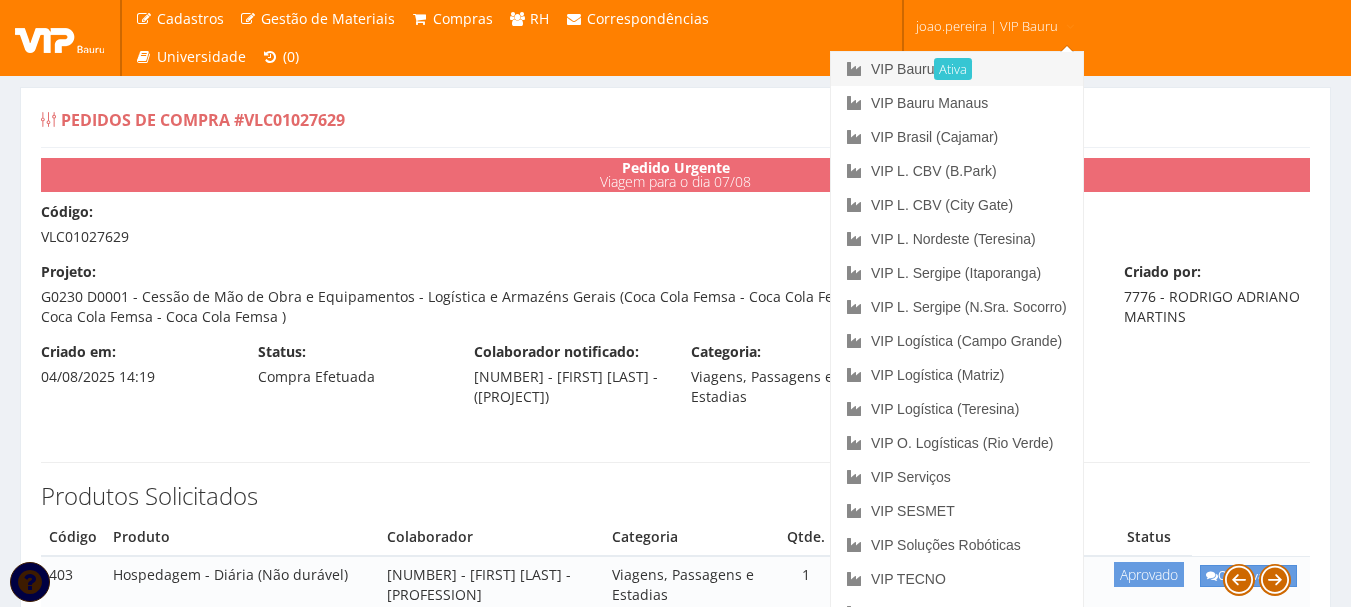 click on "Ativa" at bounding box center (953, 69) 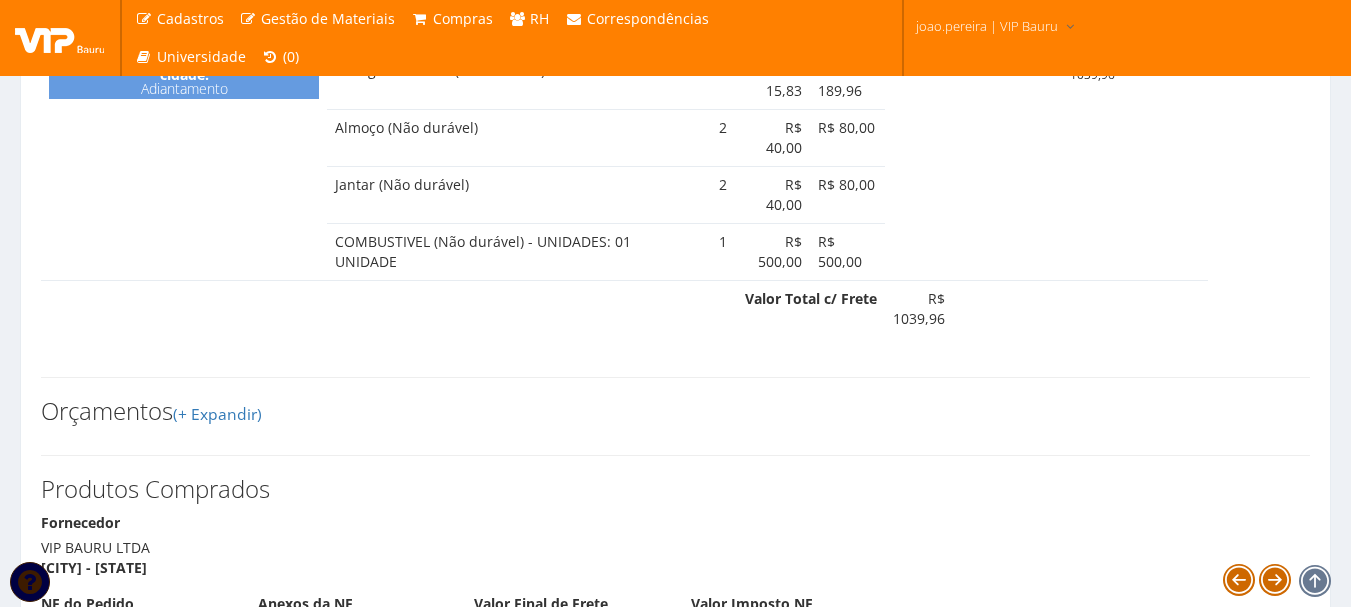 scroll, scrollTop: 1300, scrollLeft: 0, axis: vertical 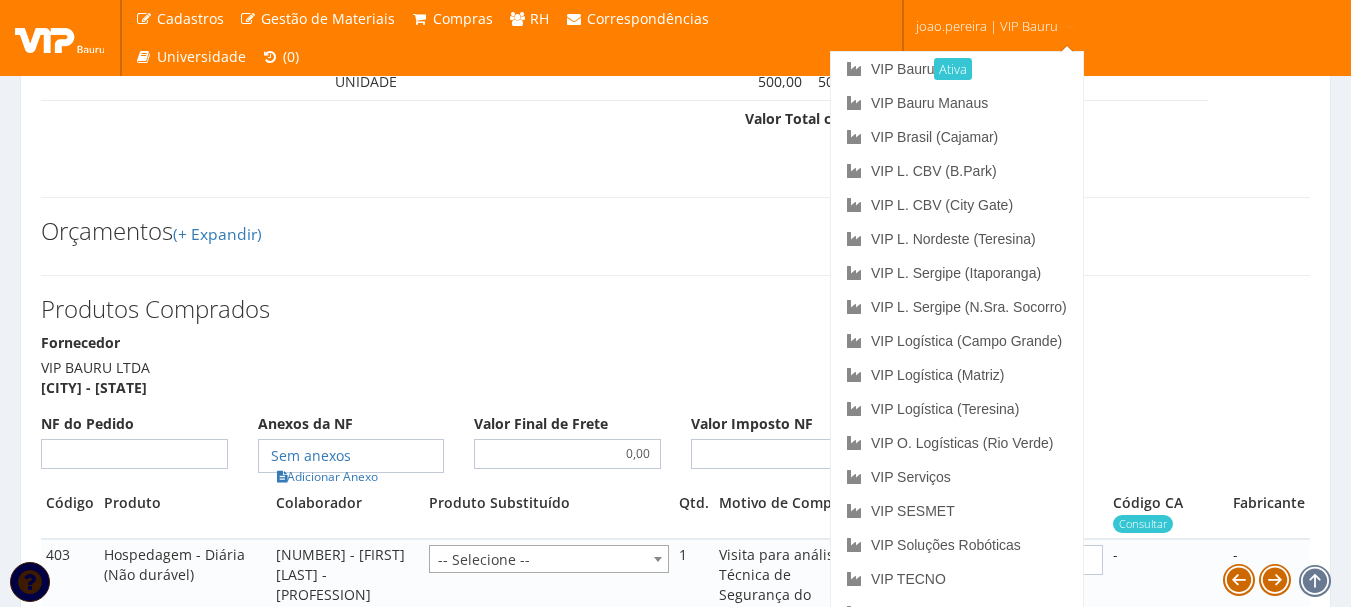 click on "joao.pereira | VIP Bauru" at bounding box center [987, 26] 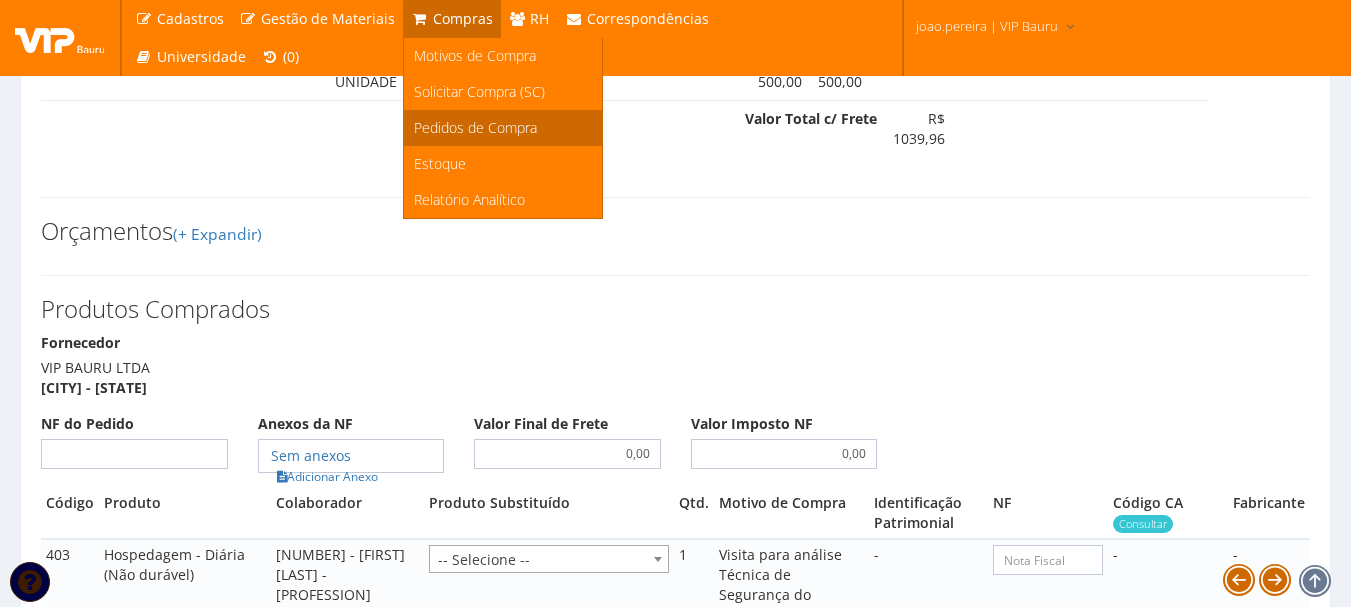 click on "Pedidos de Compra" at bounding box center (475, 127) 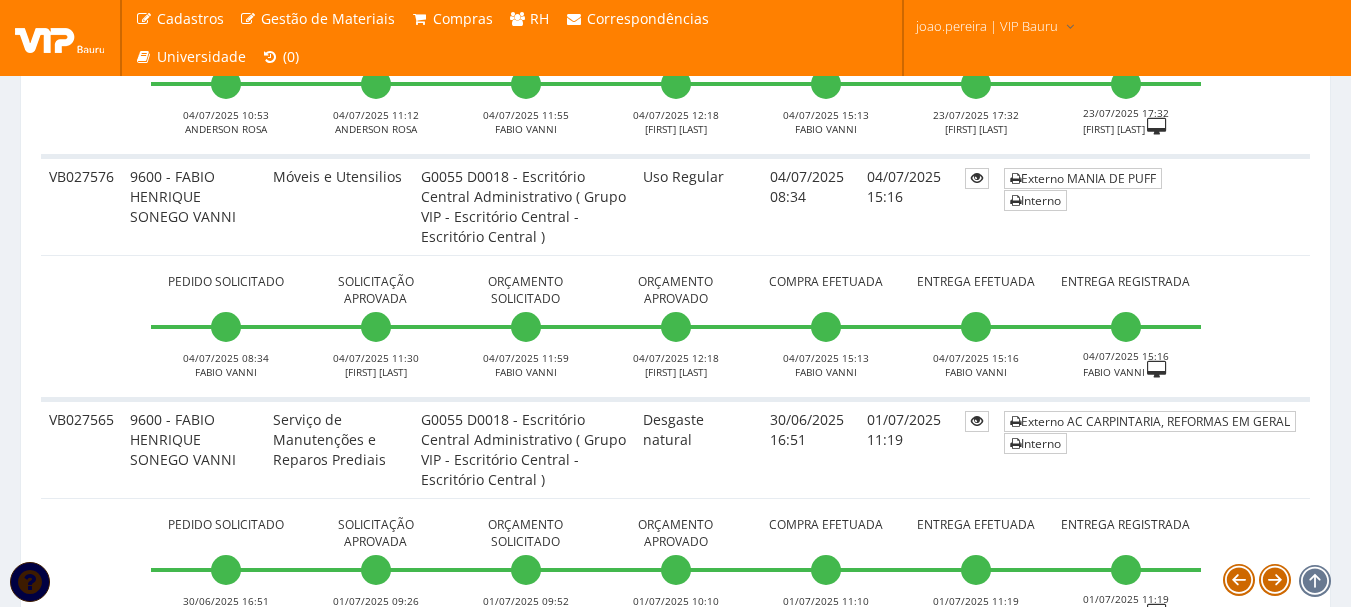 scroll, scrollTop: 3200, scrollLeft: 0, axis: vertical 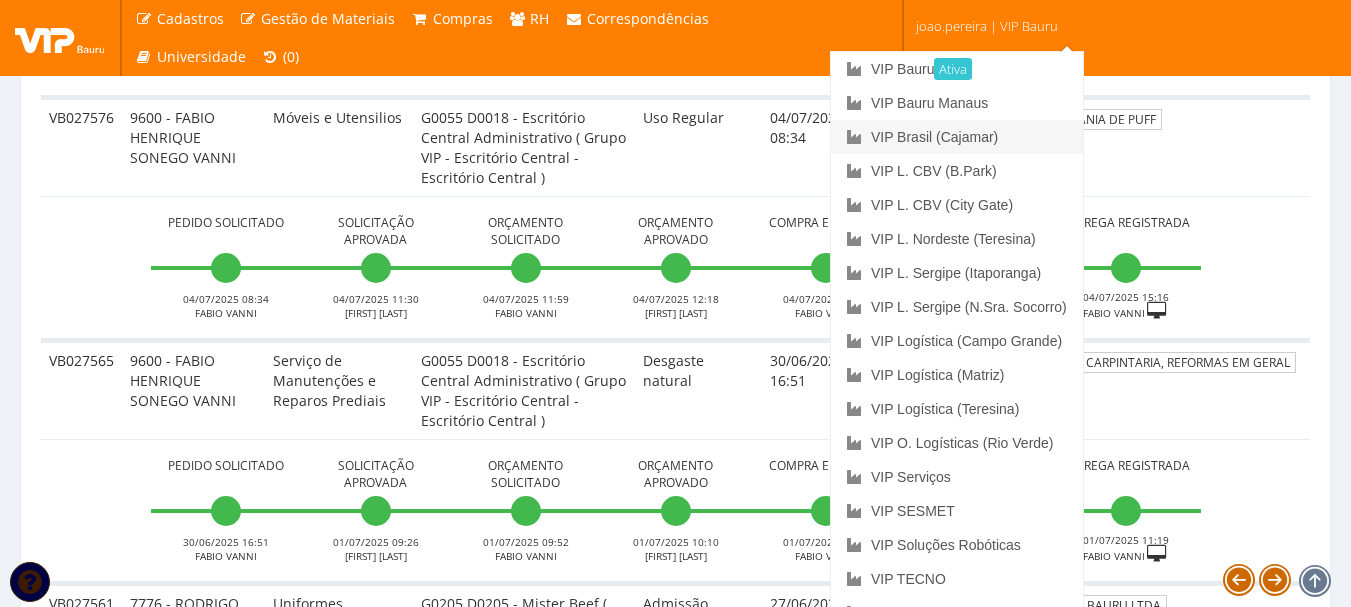click on "VIP Brasil (Cajamar)" at bounding box center [957, 137] 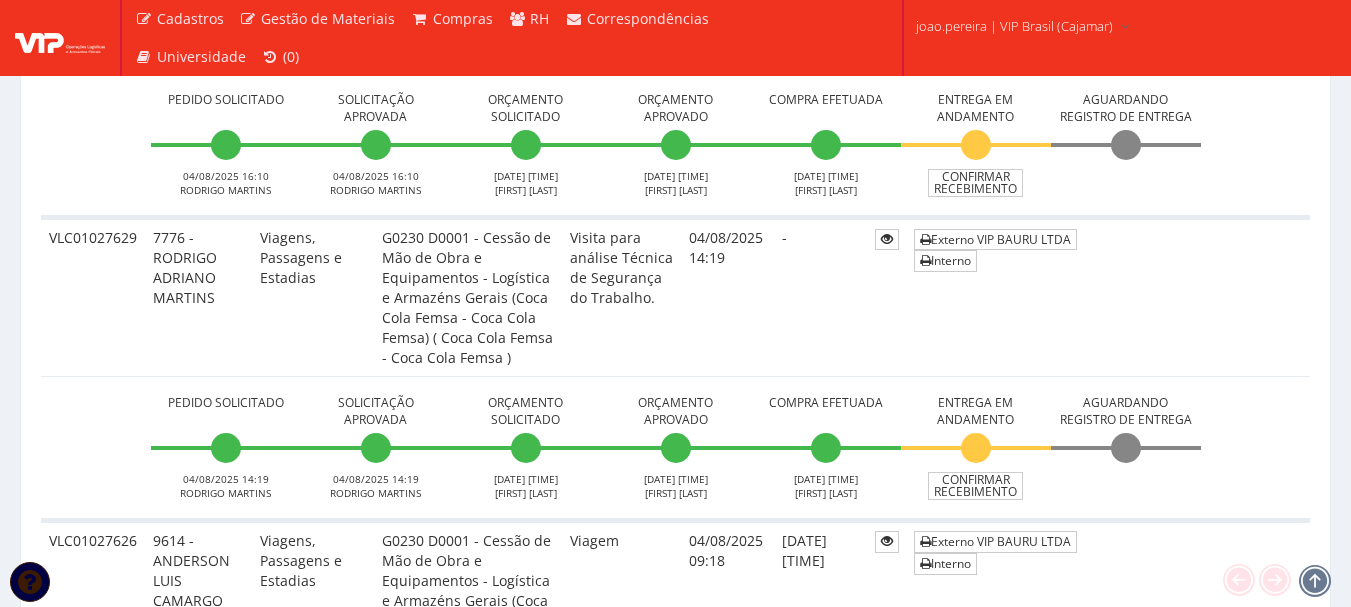 scroll, scrollTop: 800, scrollLeft: 0, axis: vertical 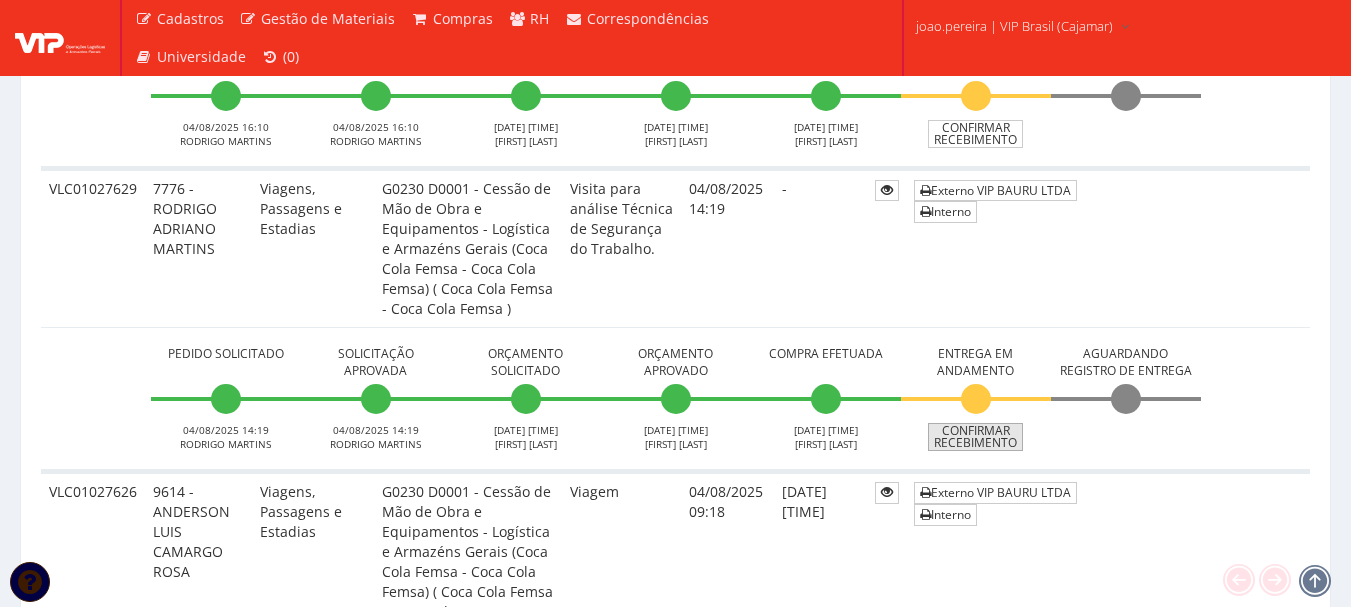 click on "Confirmar Recebimento" at bounding box center [975, 437] 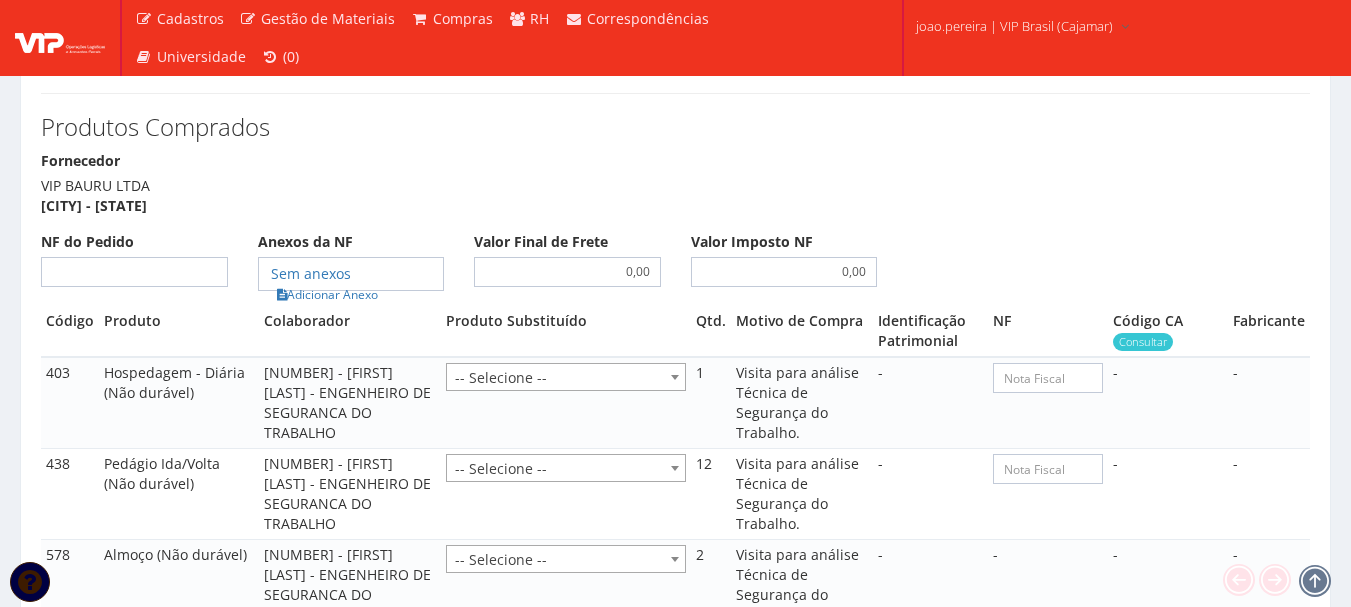 scroll, scrollTop: 1600, scrollLeft: 0, axis: vertical 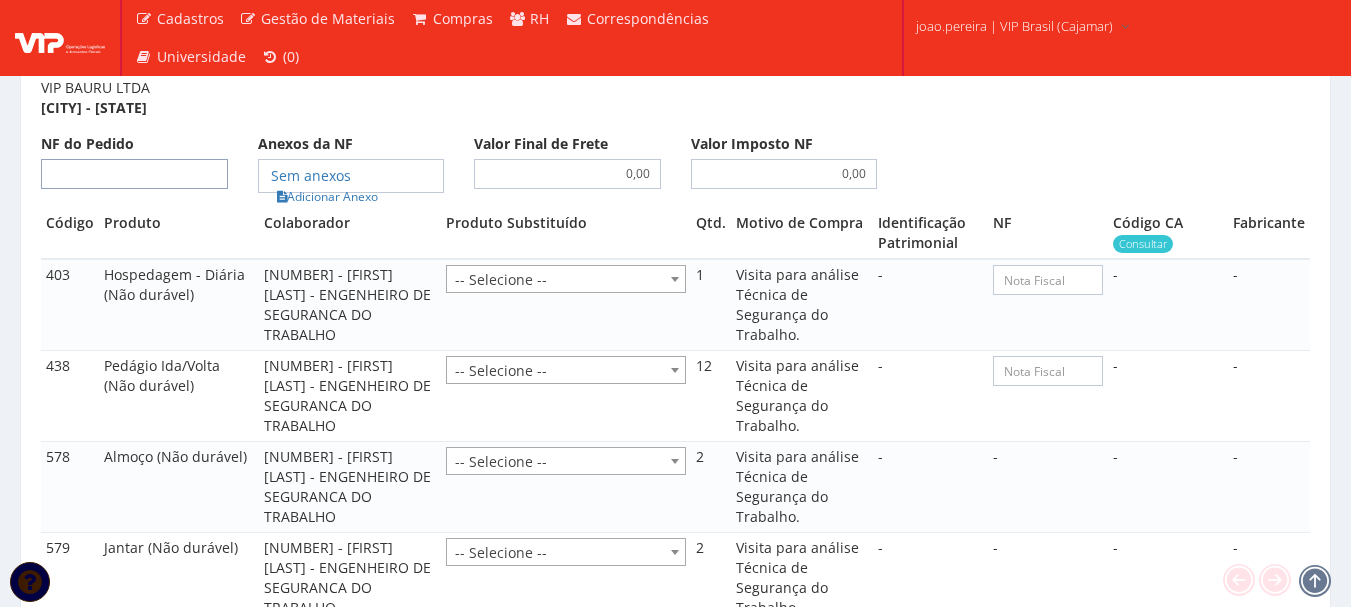 click on "NF do Pedido" at bounding box center [134, 174] 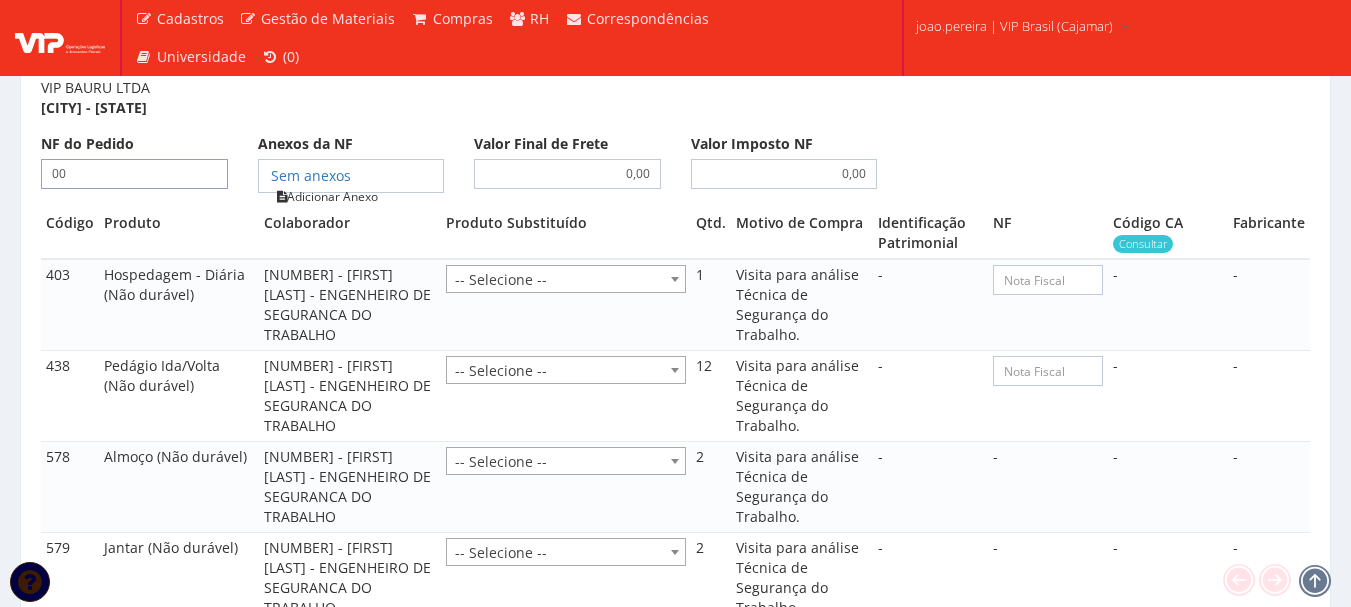 type on "00" 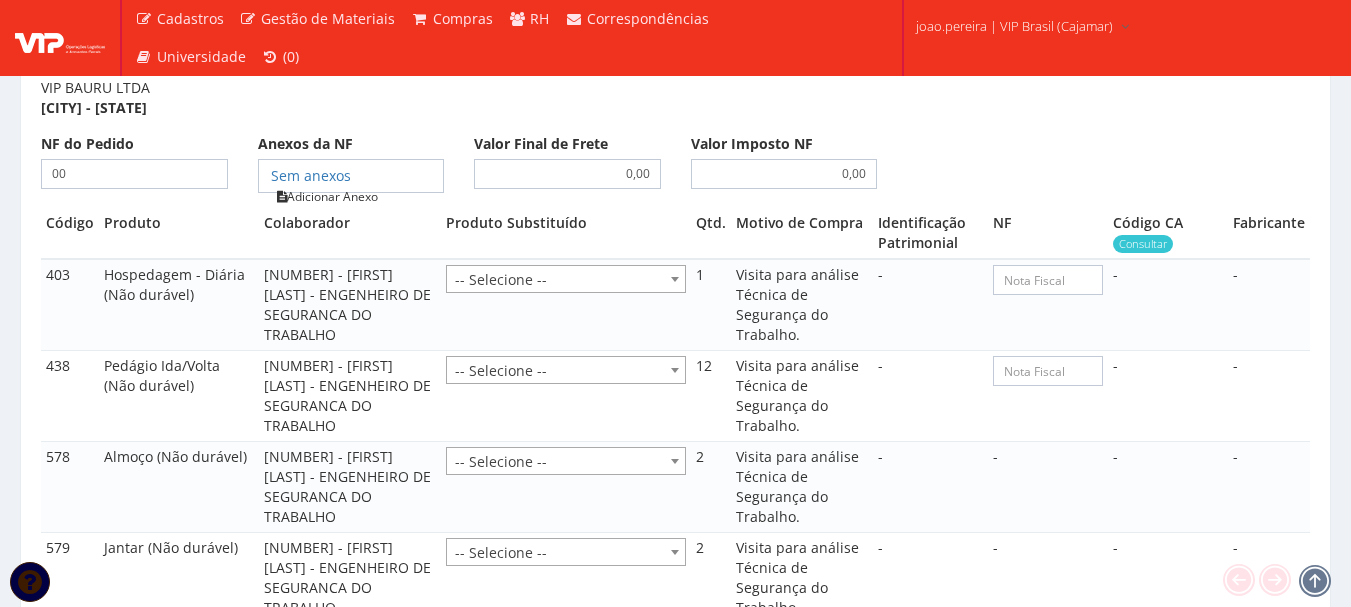 type on "00" 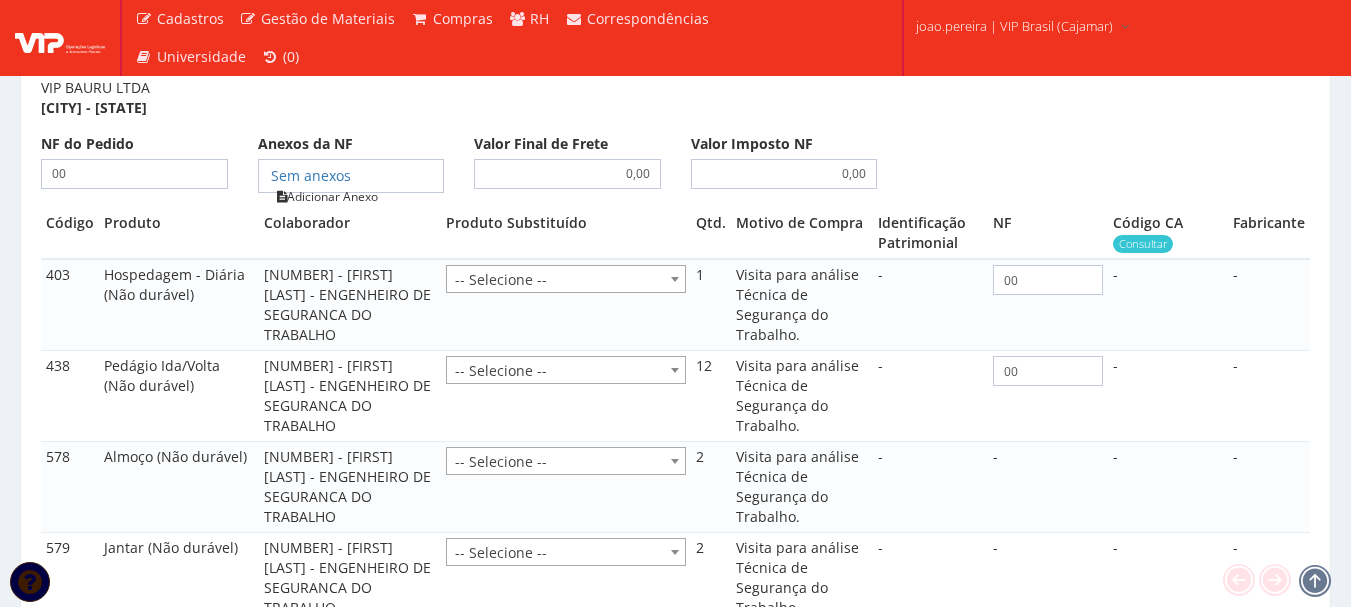 click on "Adicionar Anexo" at bounding box center (327, 196) 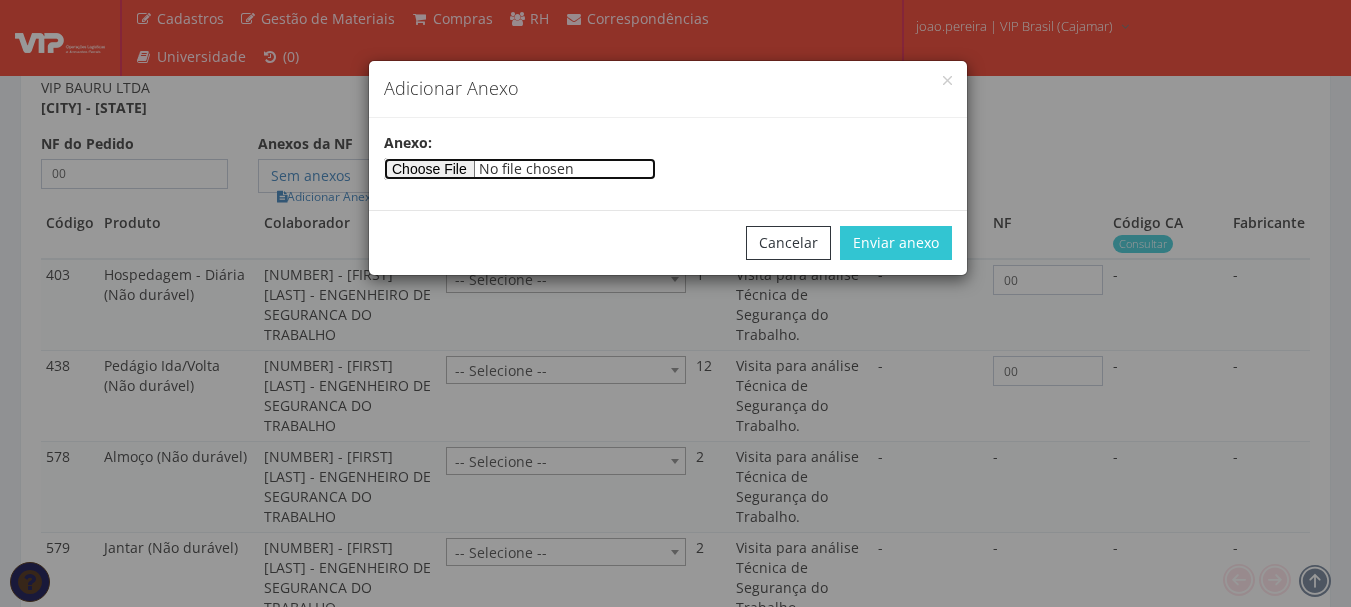 click at bounding box center (520, 169) 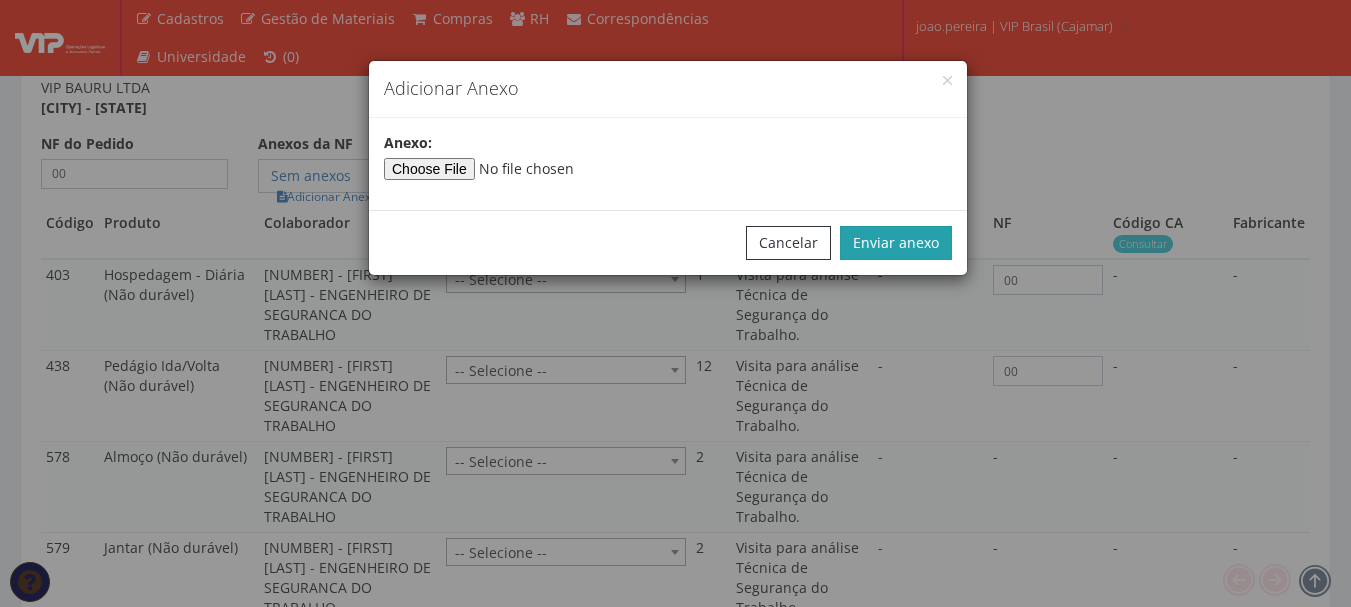 click on "Enviar anexo" at bounding box center (896, 243) 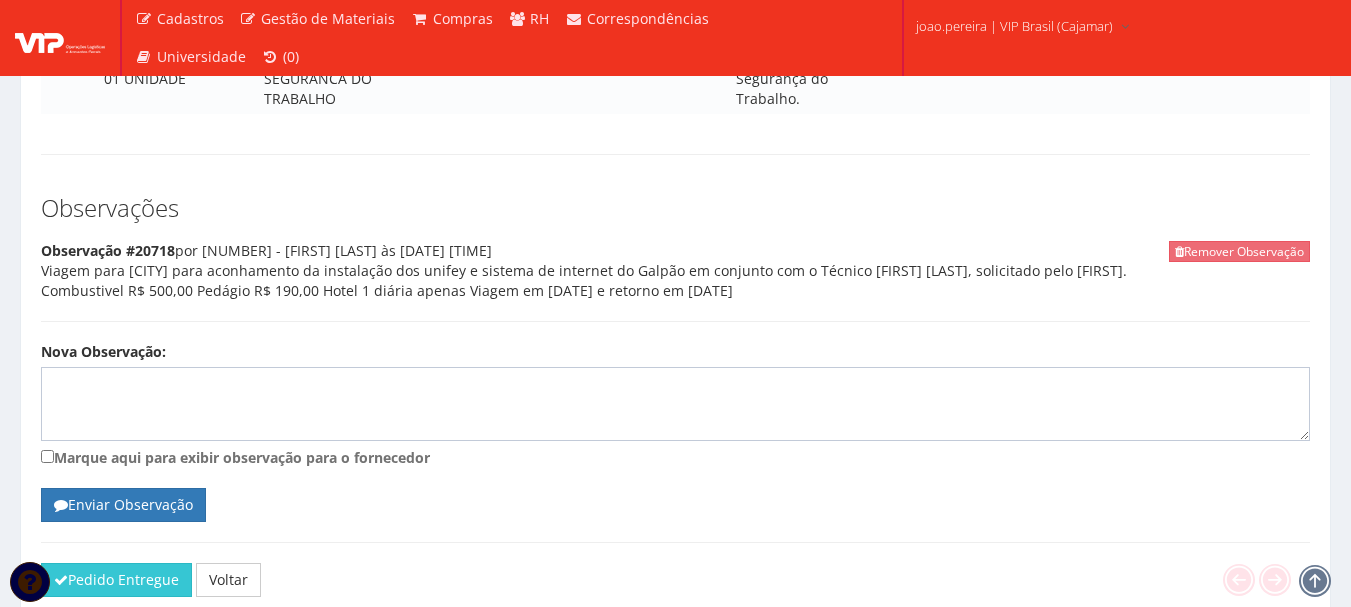 scroll, scrollTop: 2289, scrollLeft: 0, axis: vertical 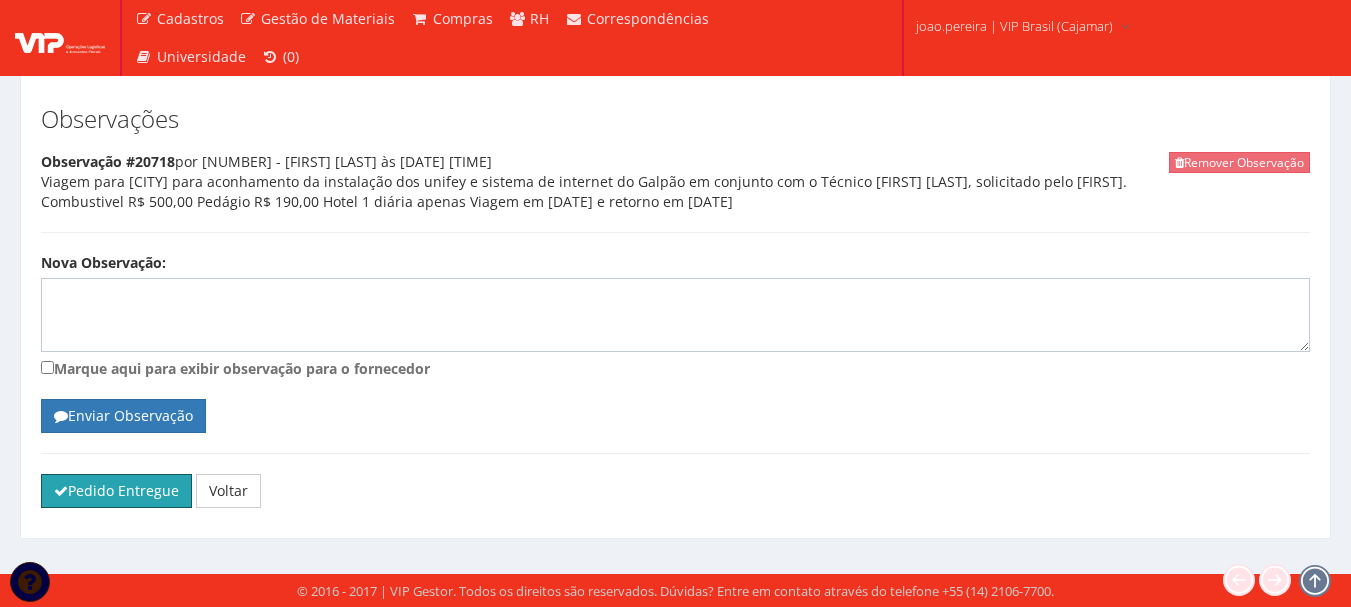 click on "Pedido Entregue" at bounding box center (116, 491) 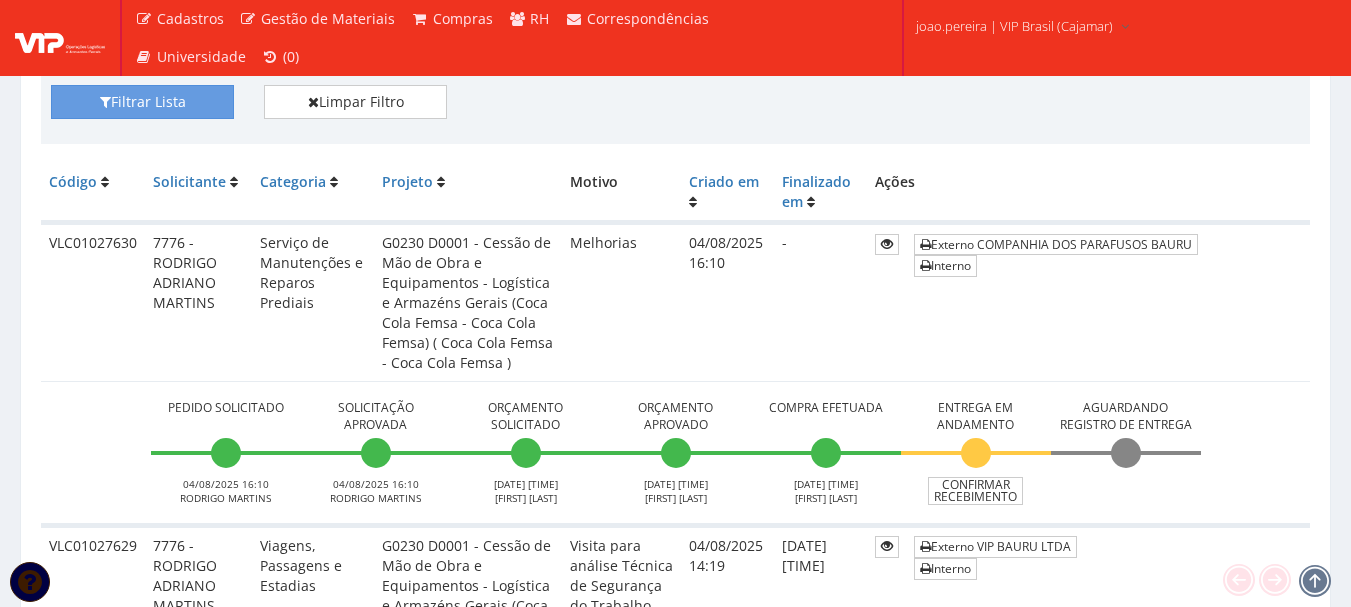 scroll, scrollTop: 400, scrollLeft: 0, axis: vertical 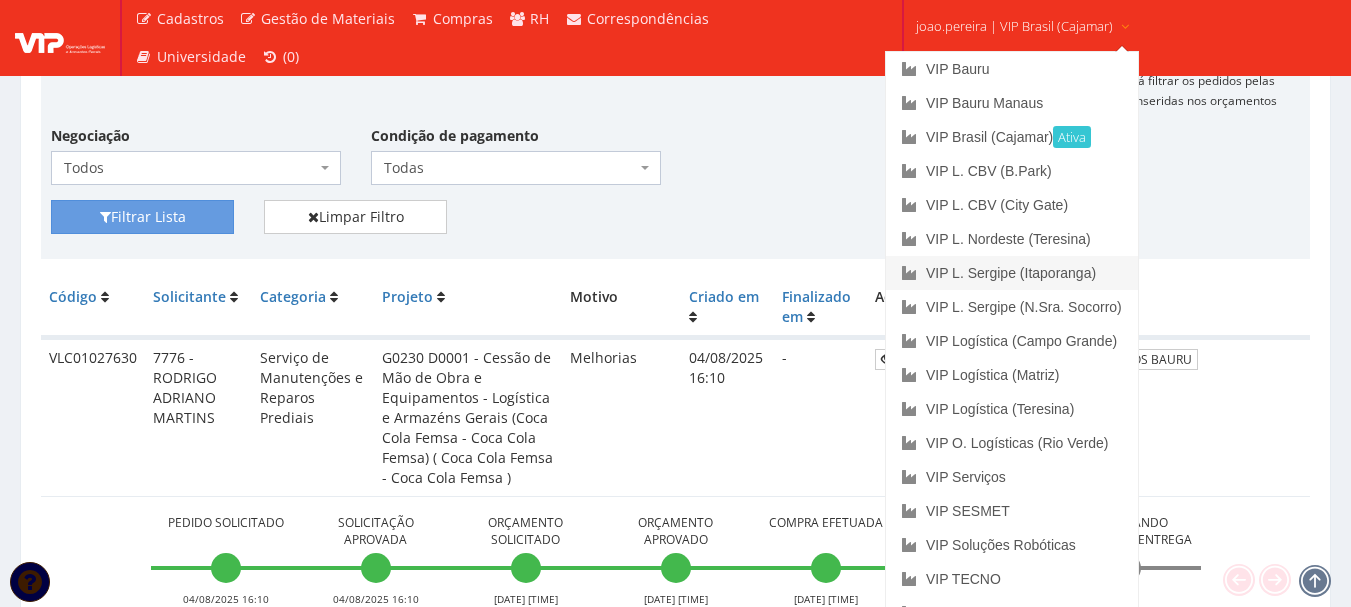 click on "VIP L. Sergipe (Itaporanga)" at bounding box center (1012, 273) 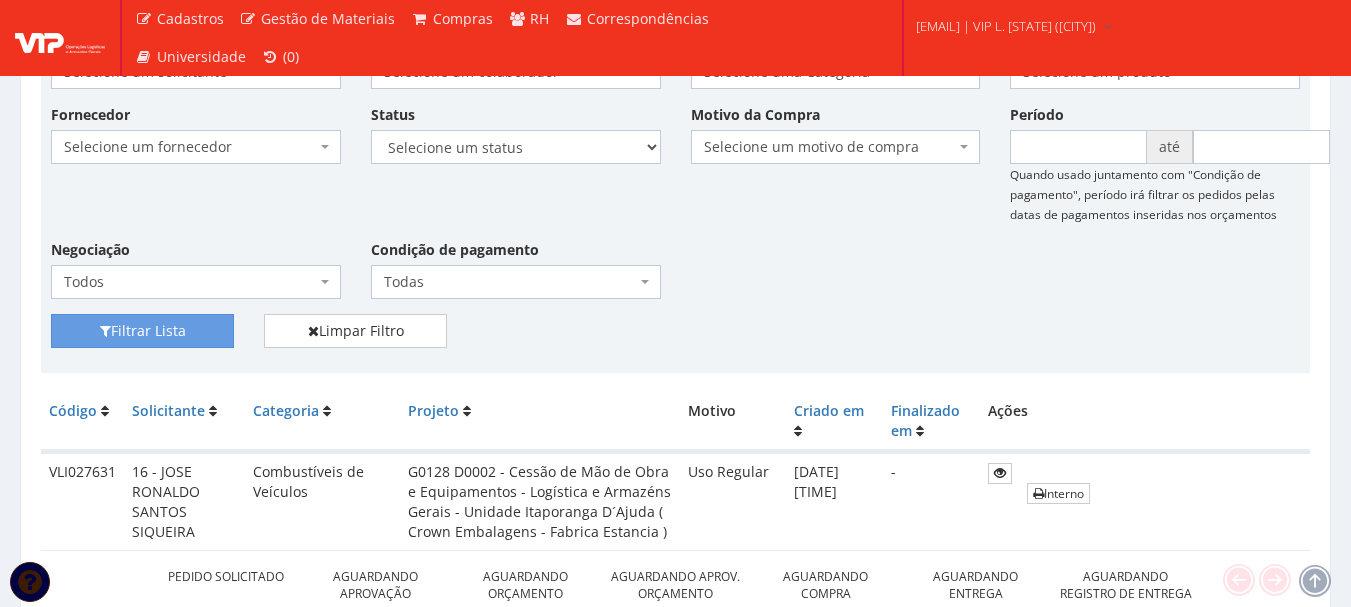 scroll, scrollTop: 500, scrollLeft: 0, axis: vertical 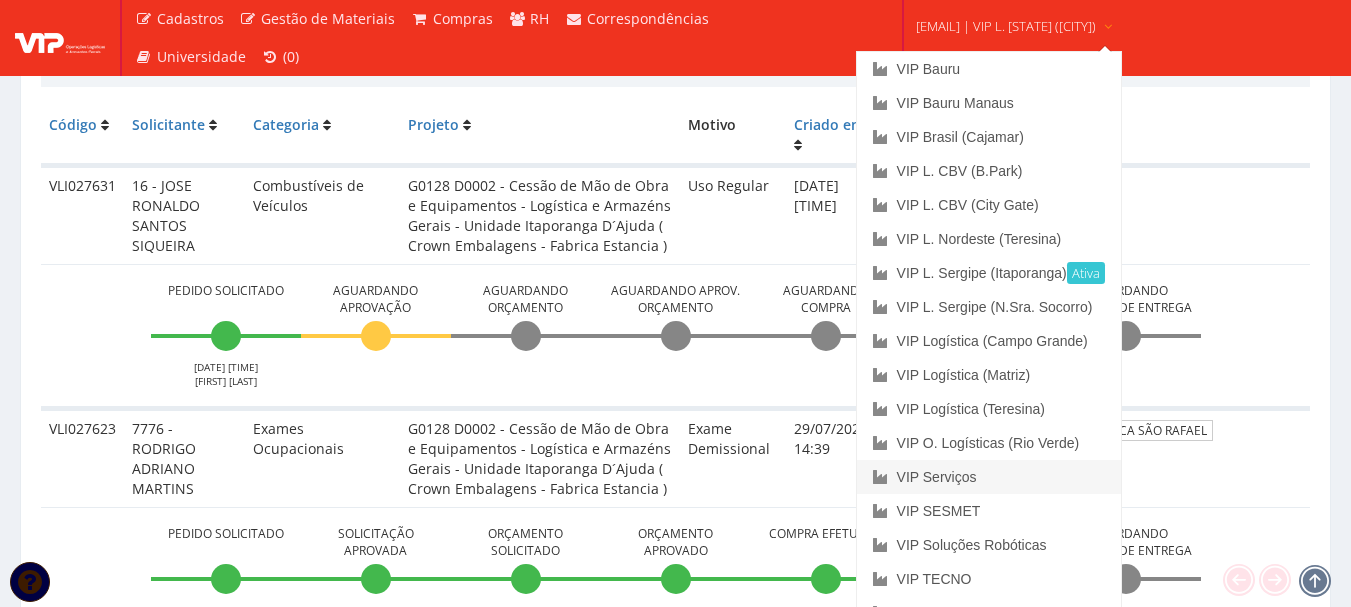 click on "VIP Serviços" at bounding box center [989, 477] 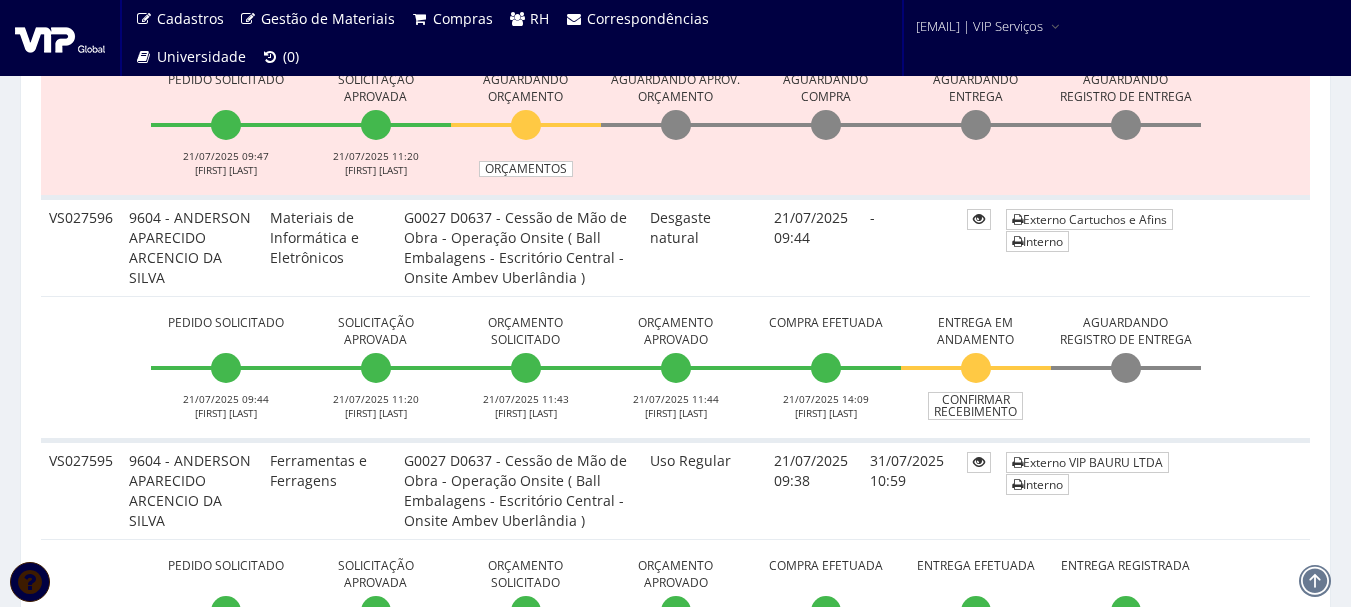 scroll, scrollTop: 1500, scrollLeft: 0, axis: vertical 